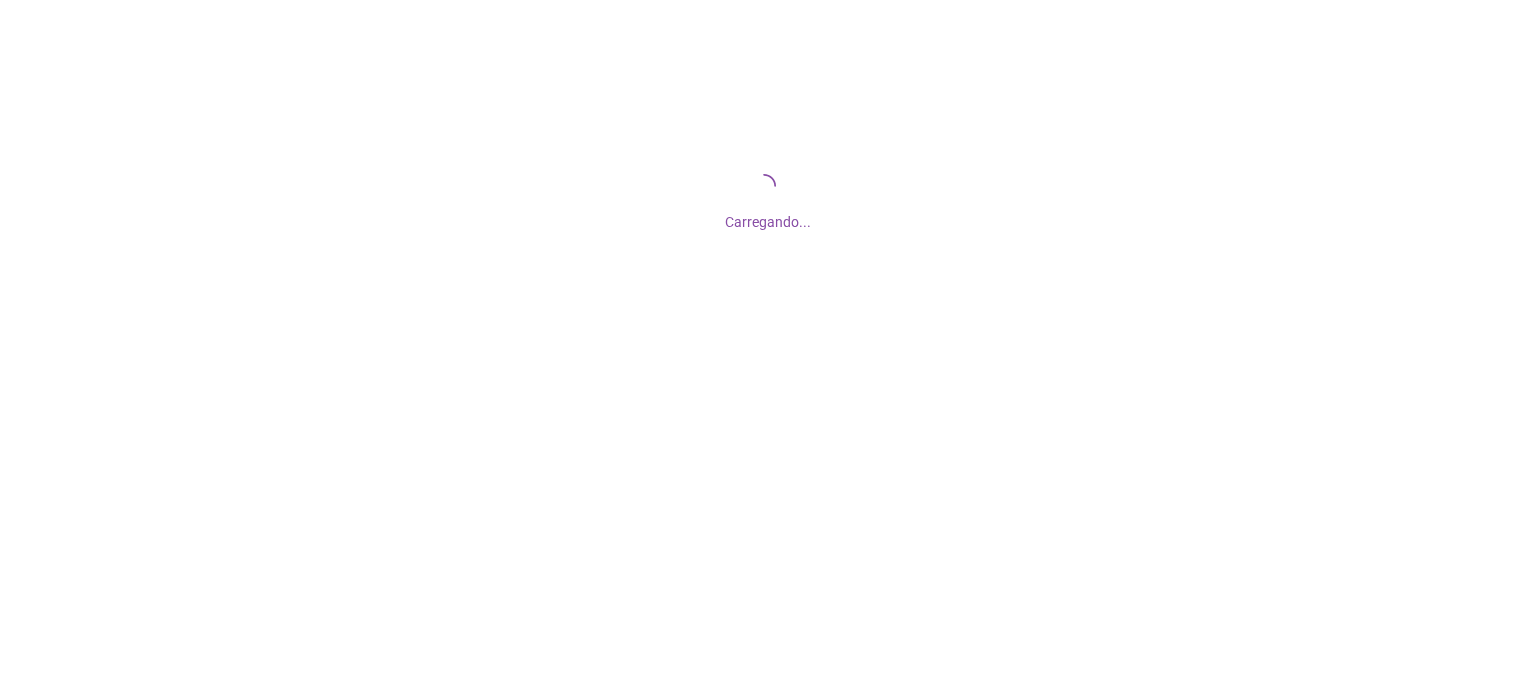 scroll, scrollTop: 0, scrollLeft: 0, axis: both 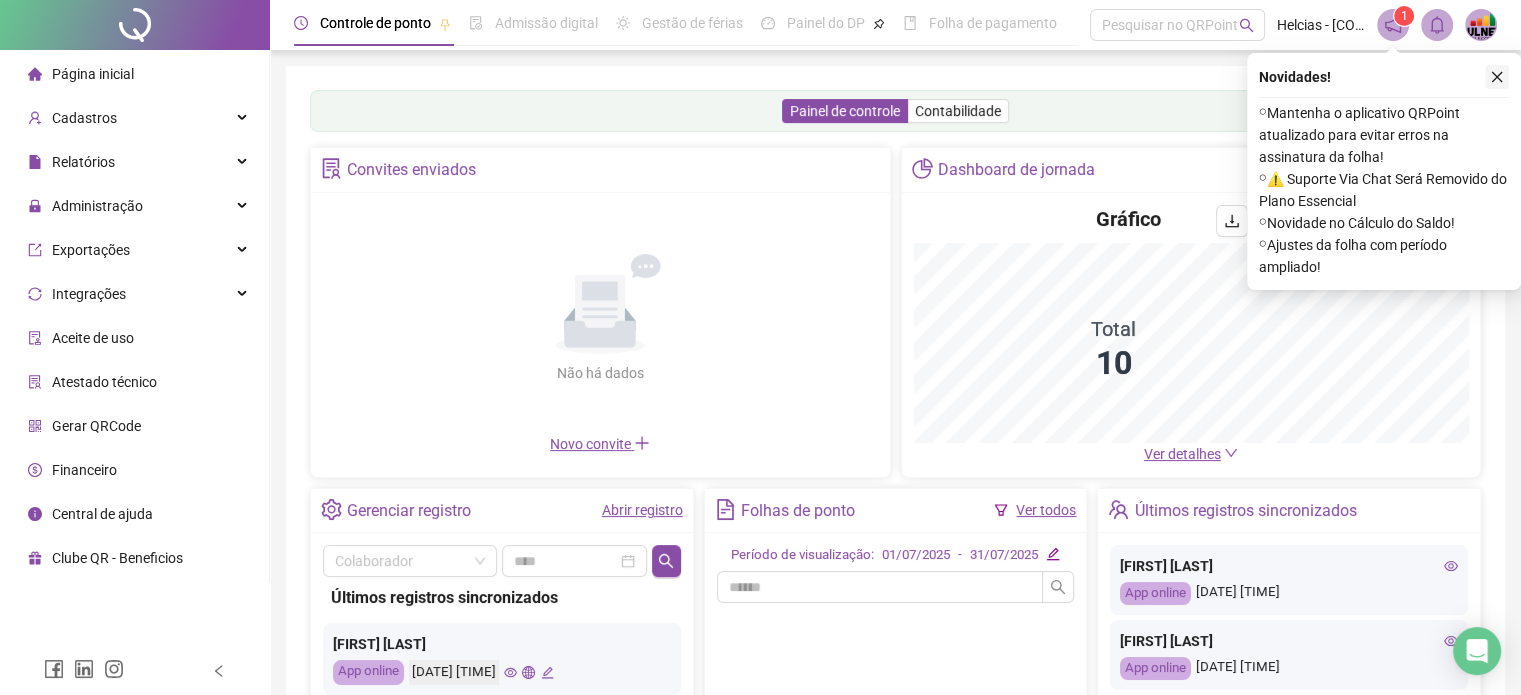 click 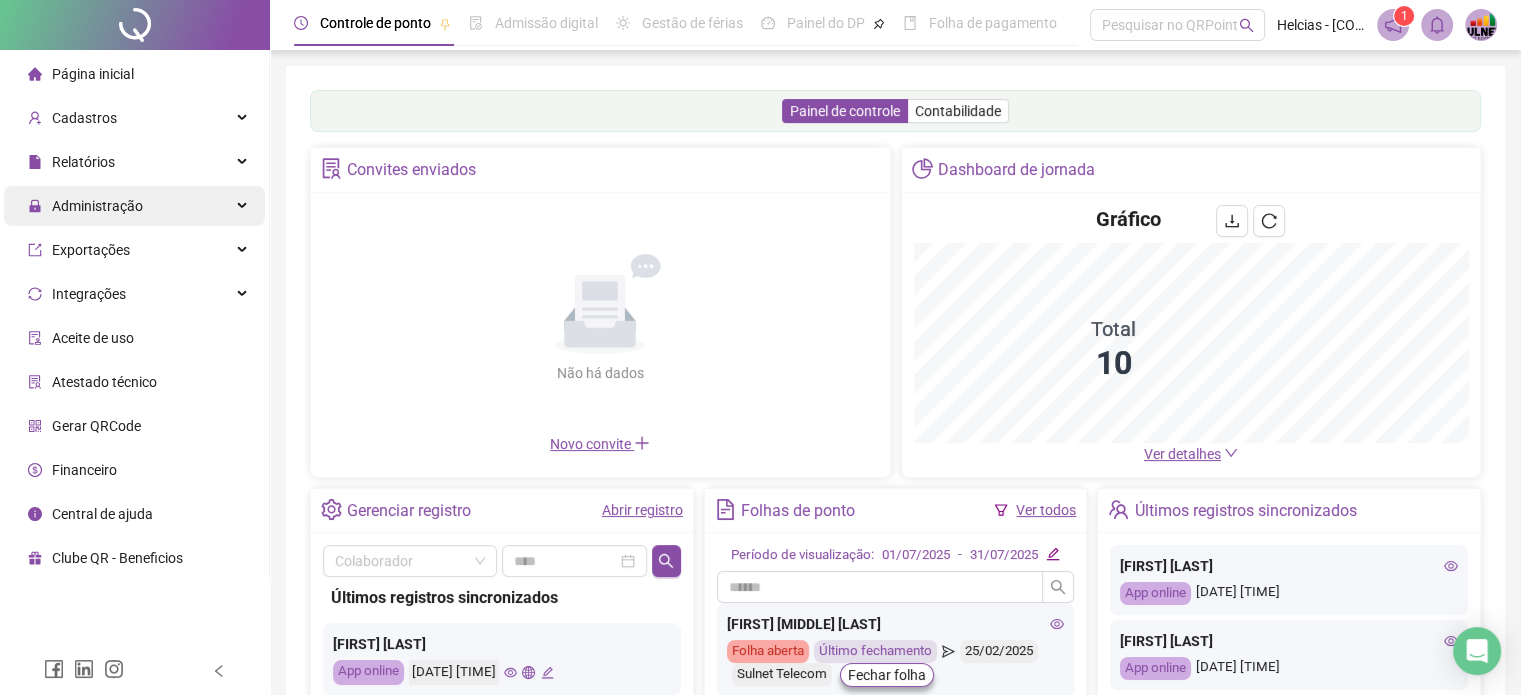 click on "Administração" at bounding box center [85, 206] 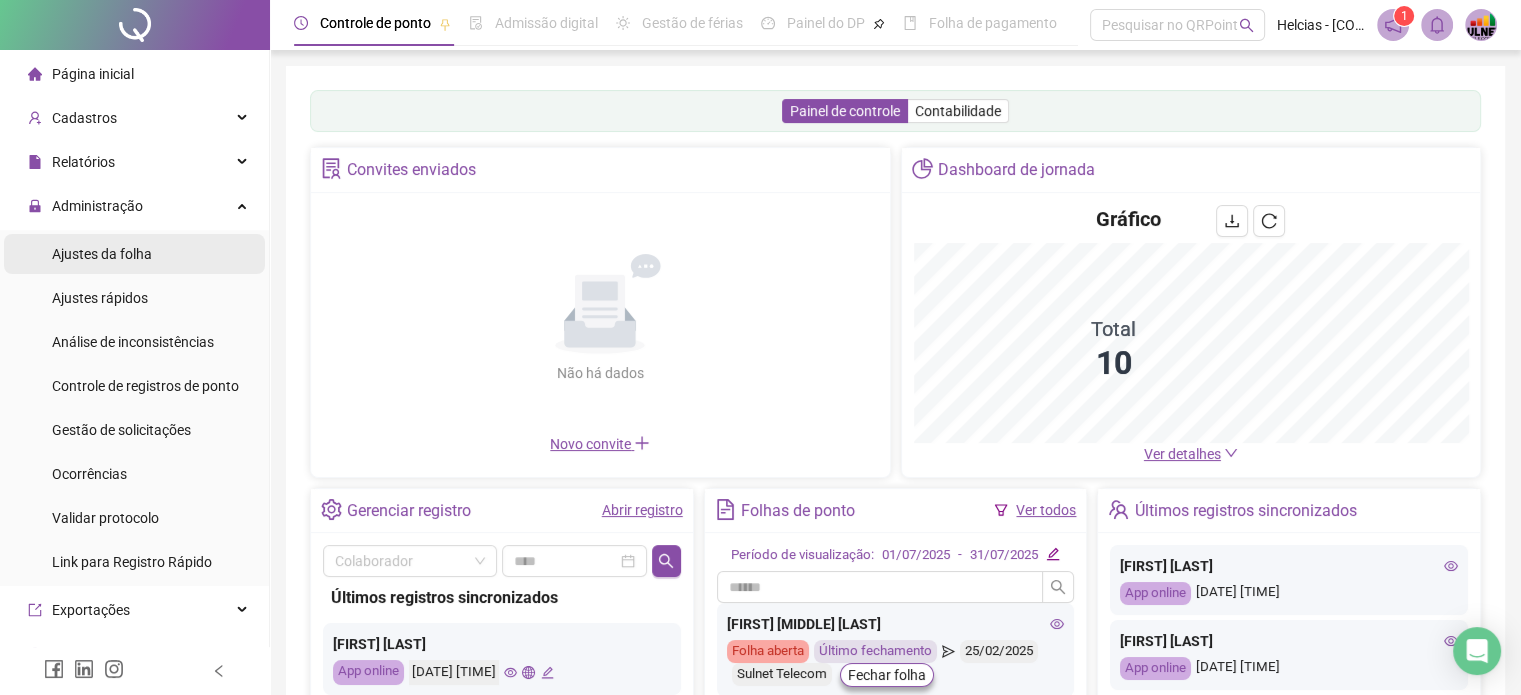 click on "Ajustes da folha" at bounding box center (102, 254) 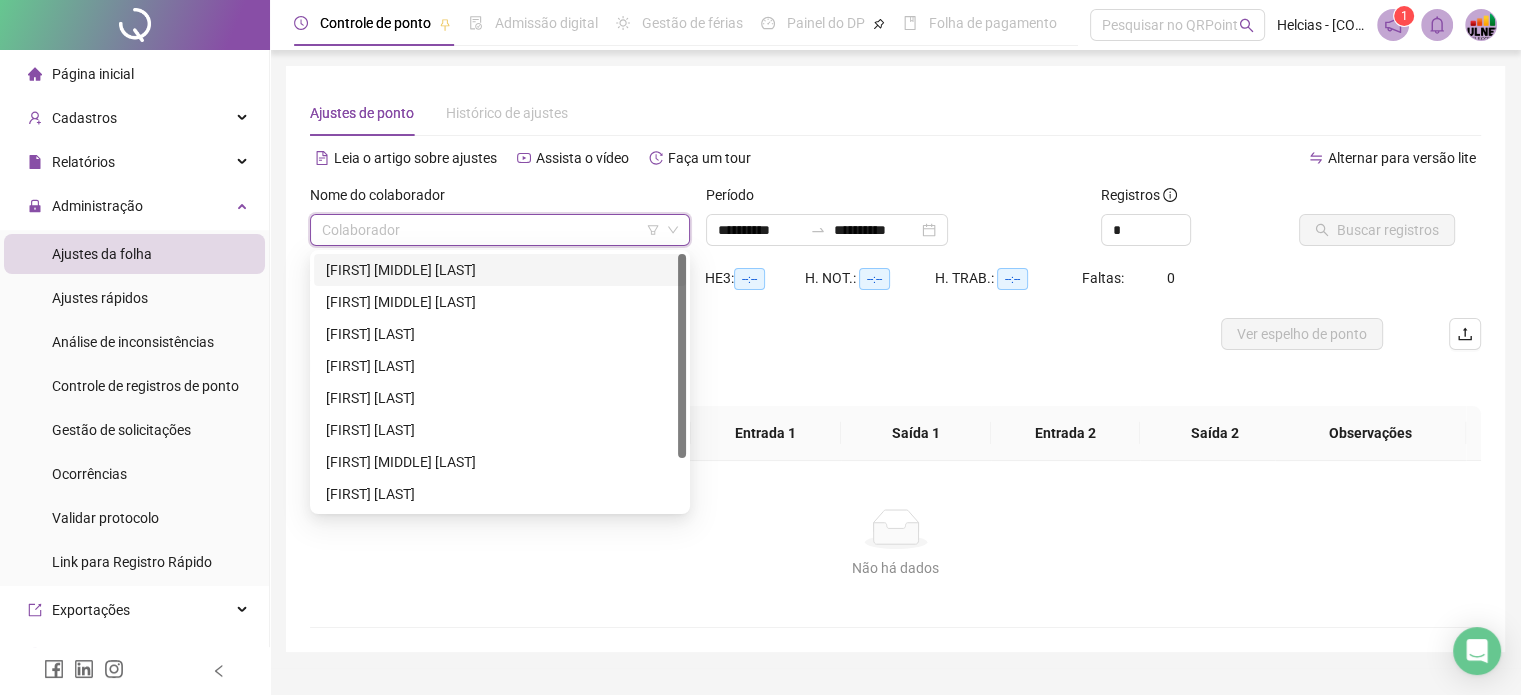 click at bounding box center [491, 230] 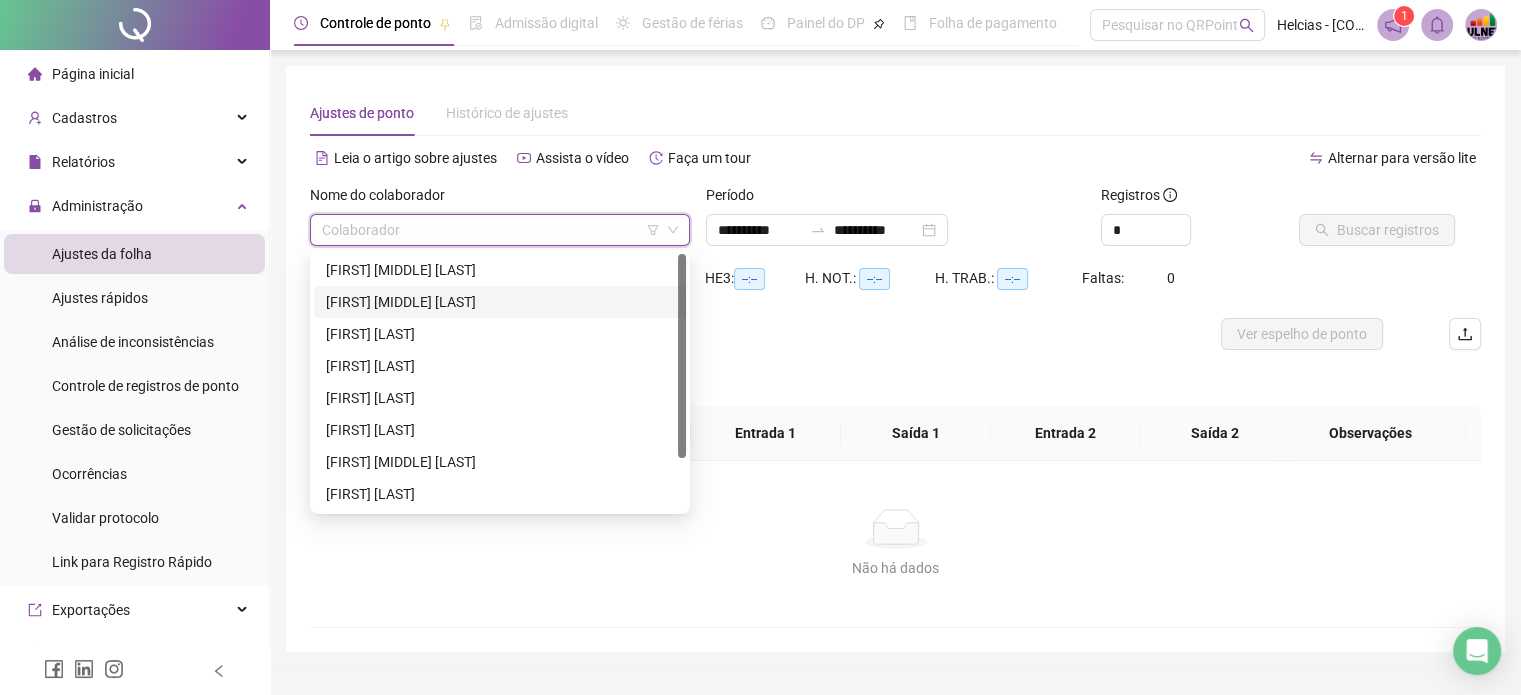 click on "[FIRST] [MIDDLE] [LAST]" at bounding box center [500, 302] 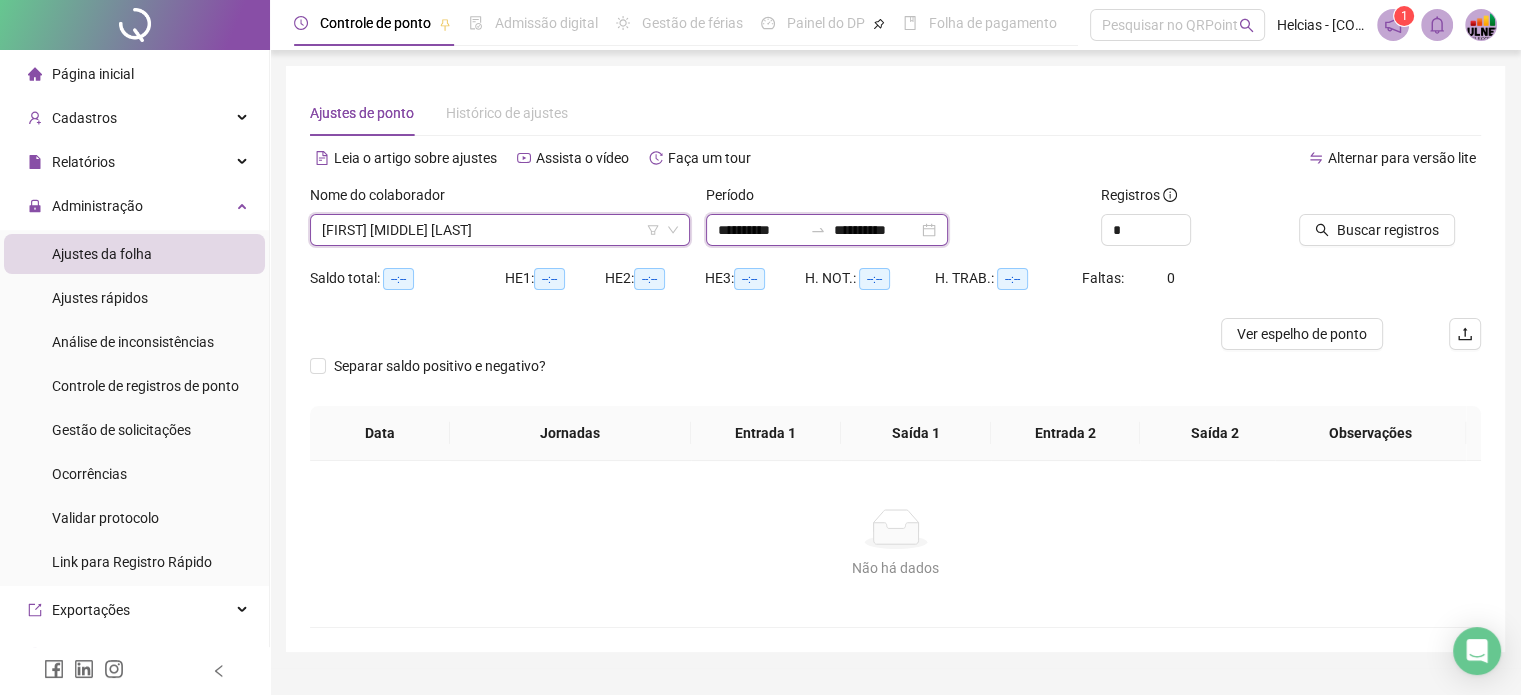 click on "**********" at bounding box center (760, 230) 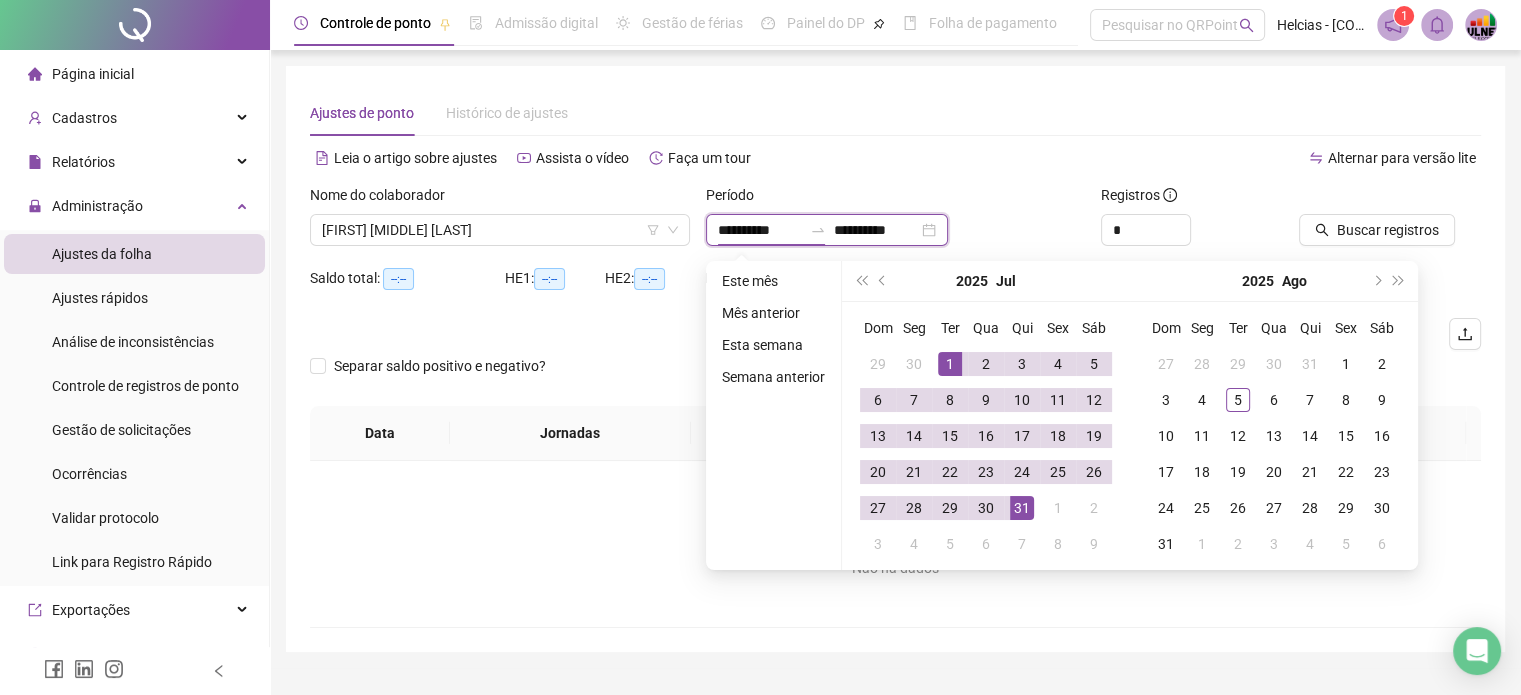type on "**********" 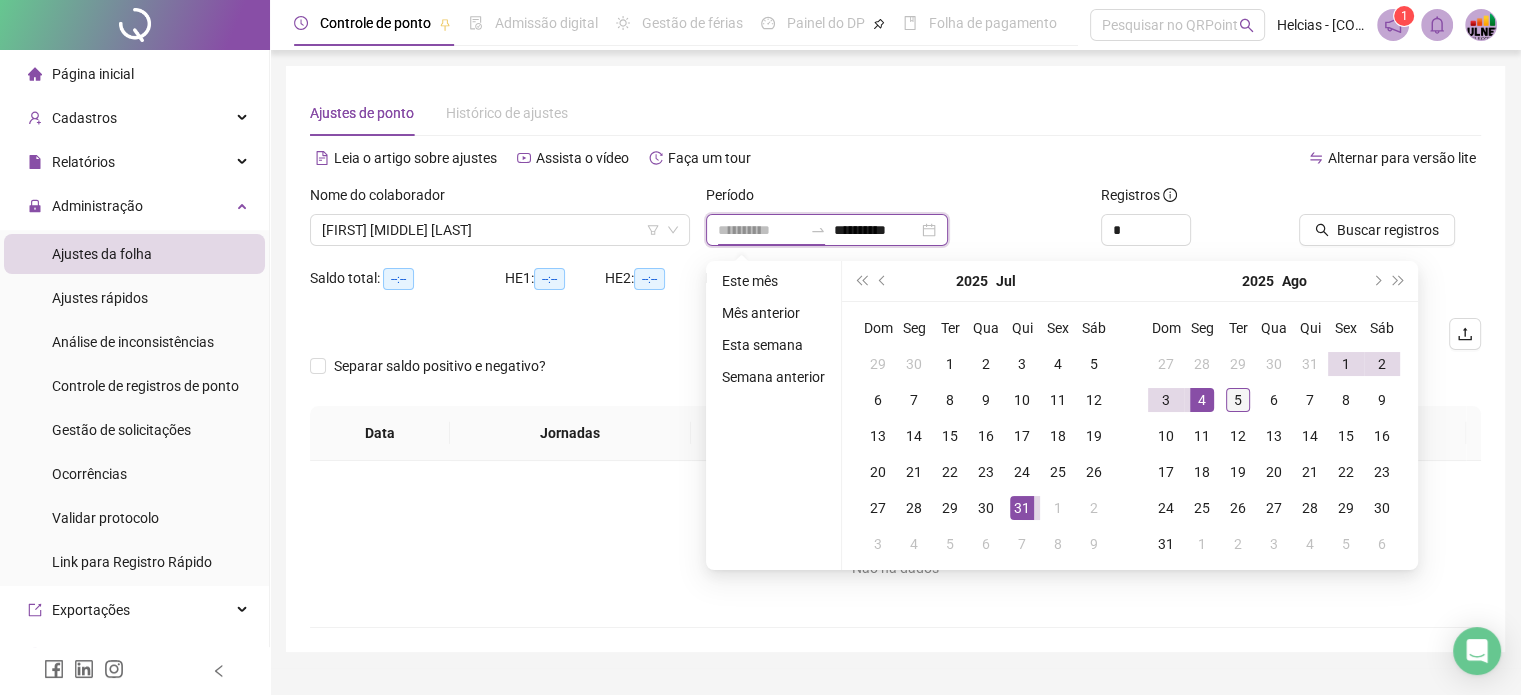 type on "**********" 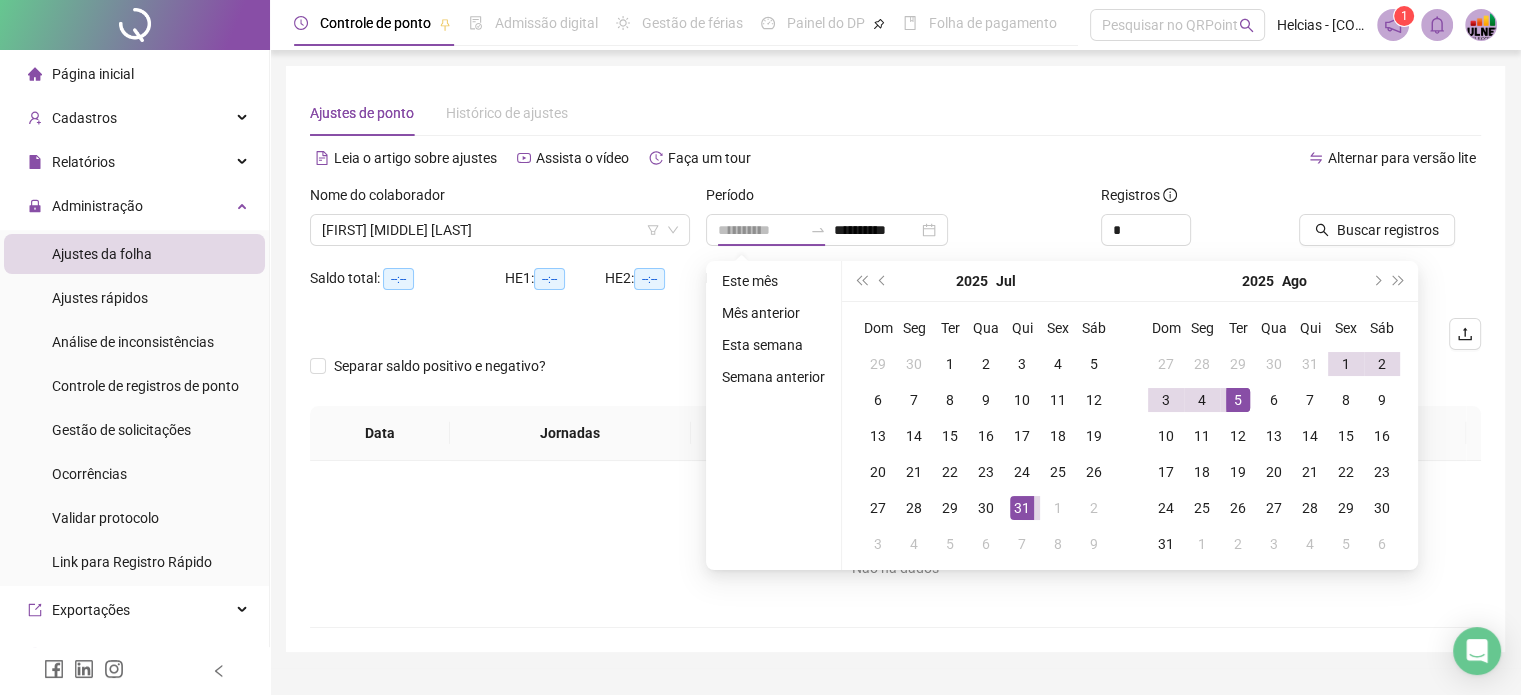 click on "5" at bounding box center [1238, 400] 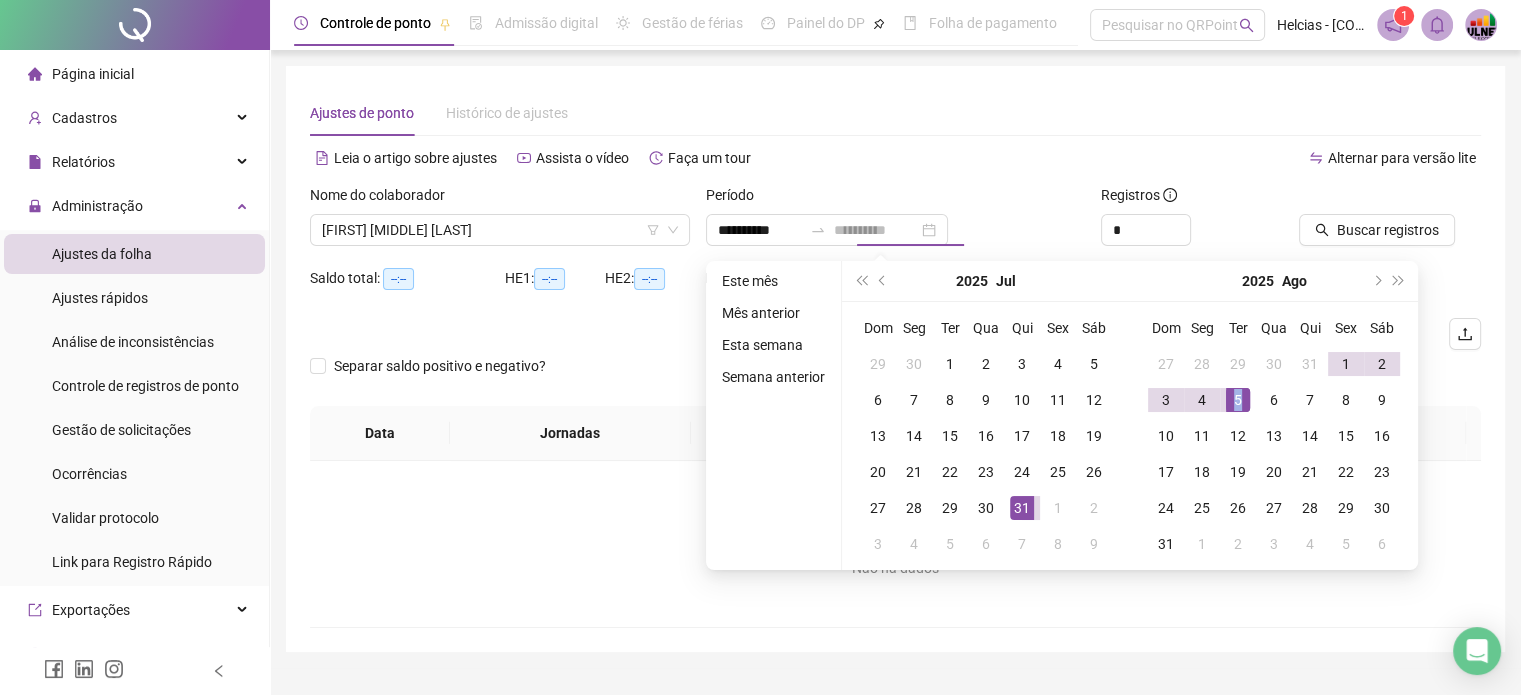 click on "5" at bounding box center (1238, 400) 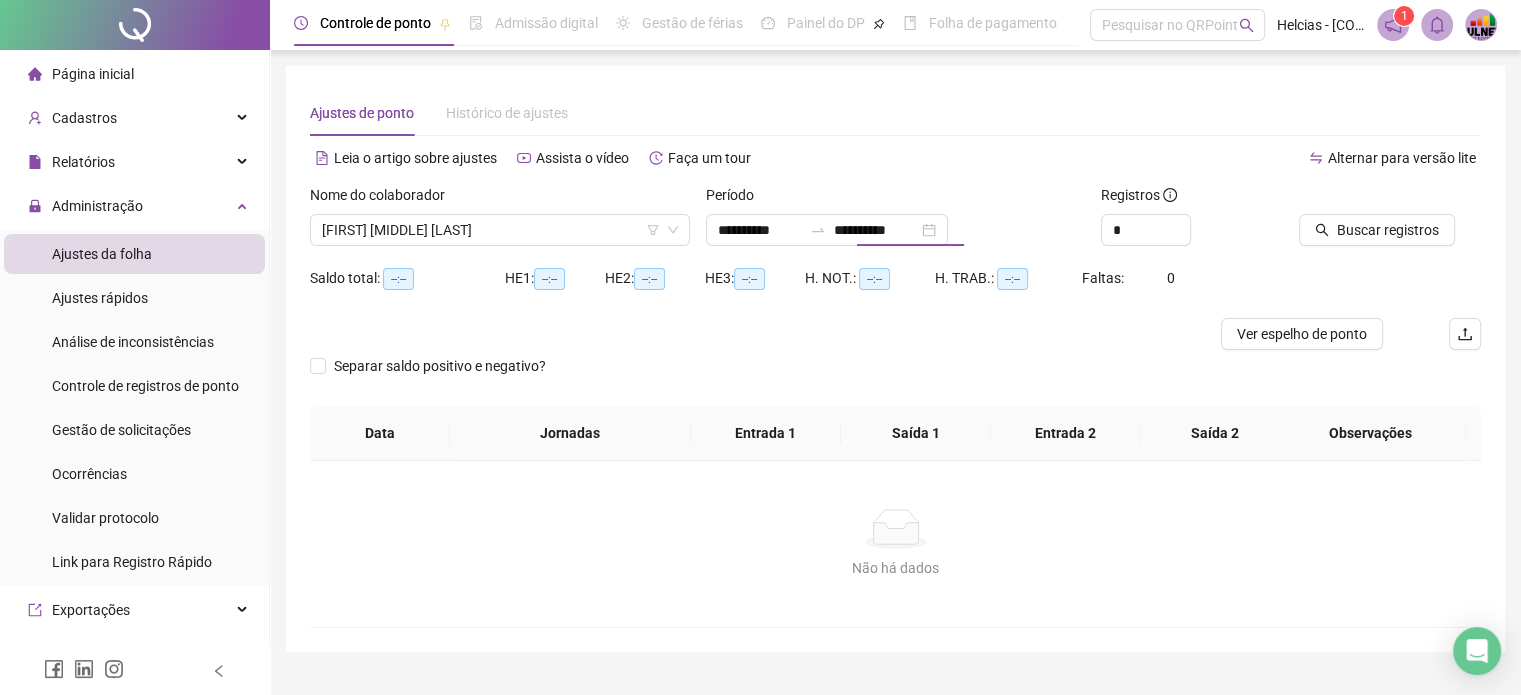 type on "**********" 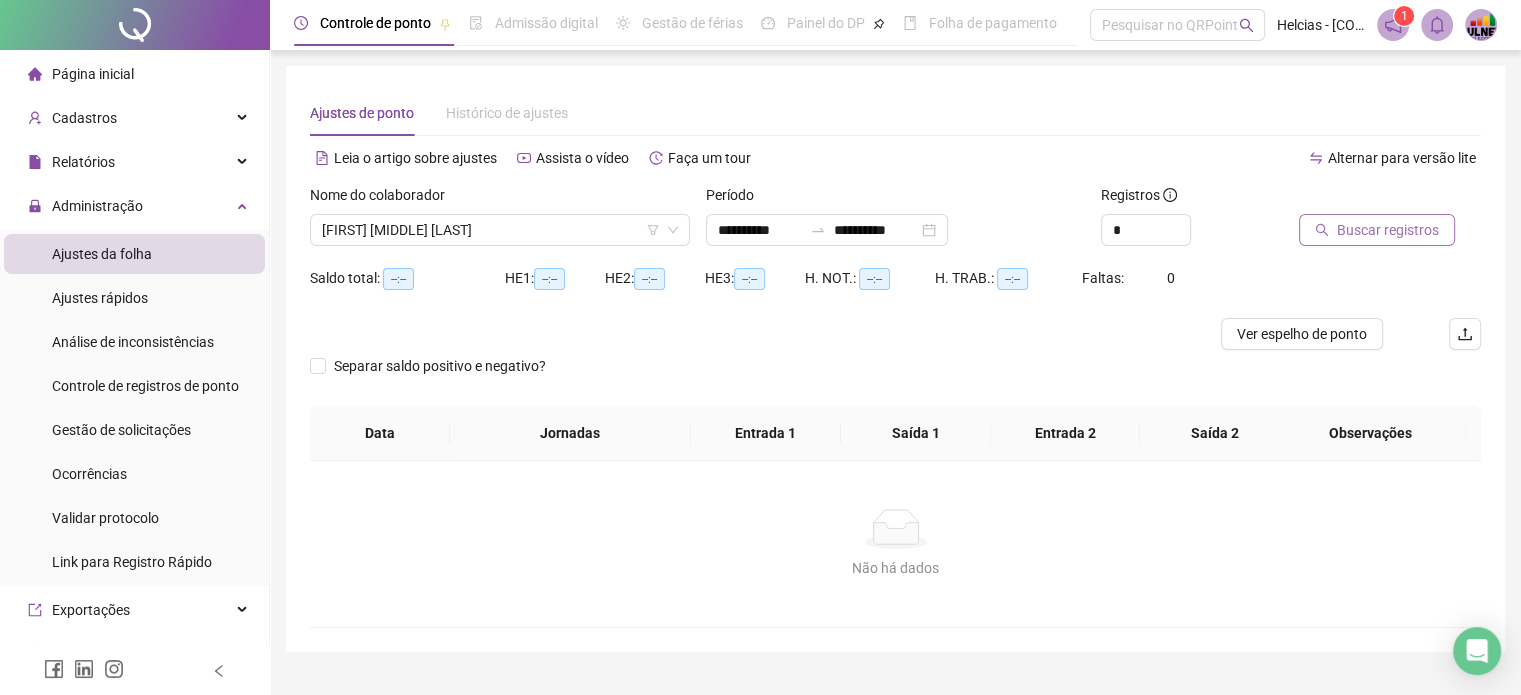 click on "Buscar registros" at bounding box center [1388, 230] 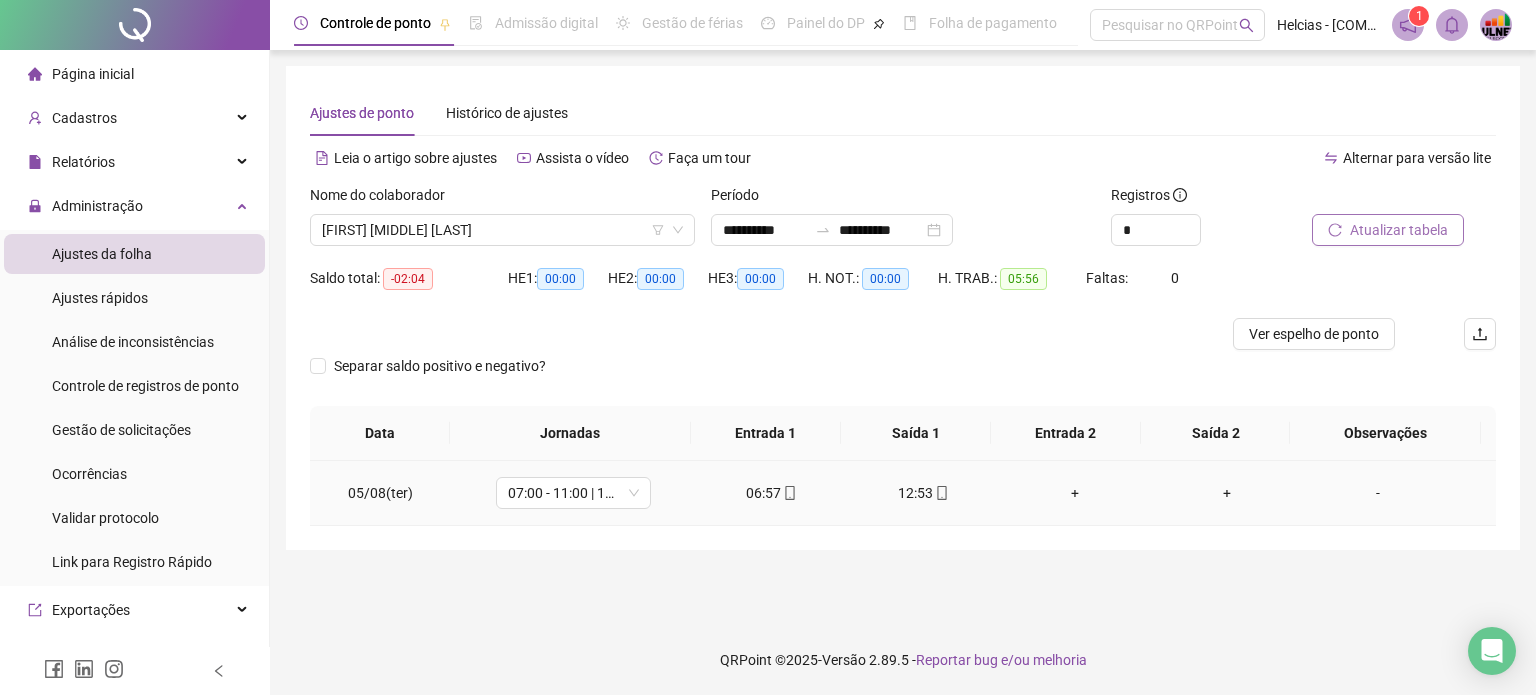 click on "+" at bounding box center [1075, 493] 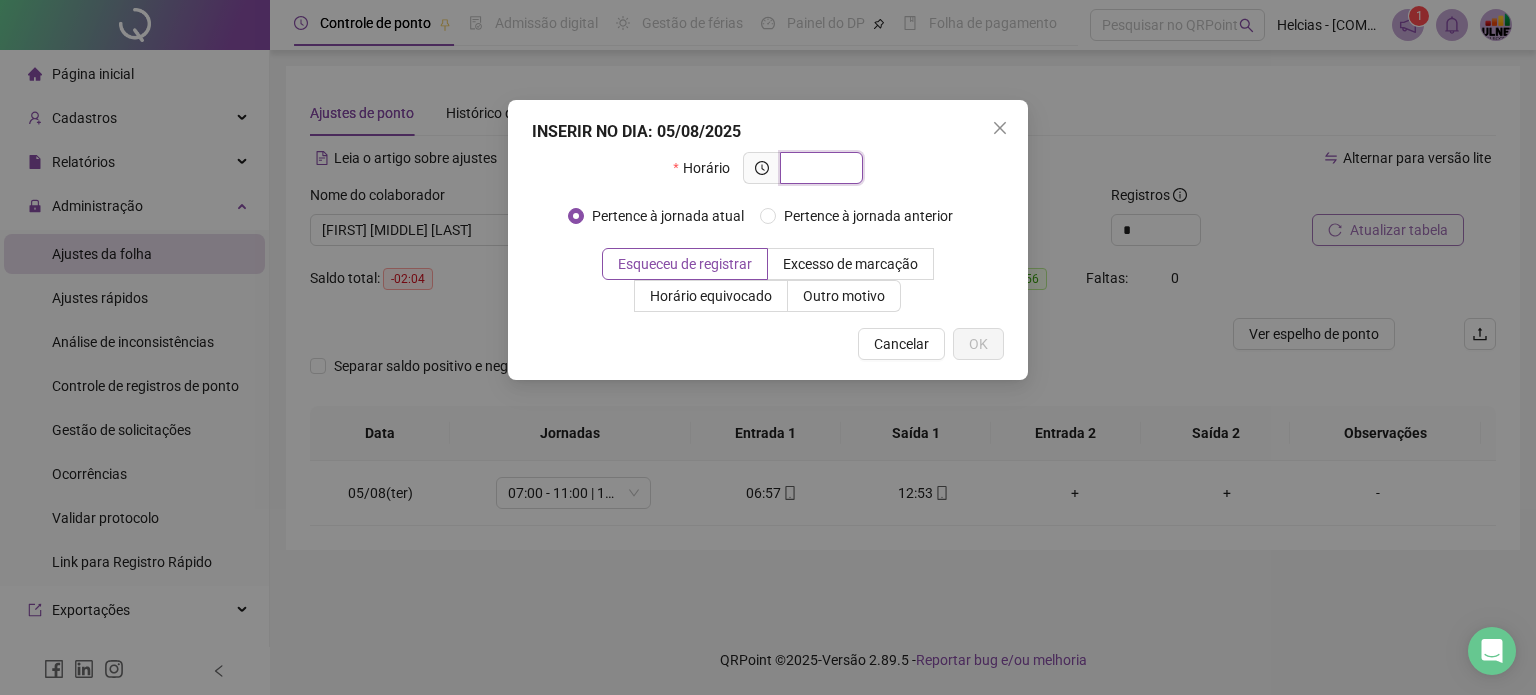 click at bounding box center (819, 168) 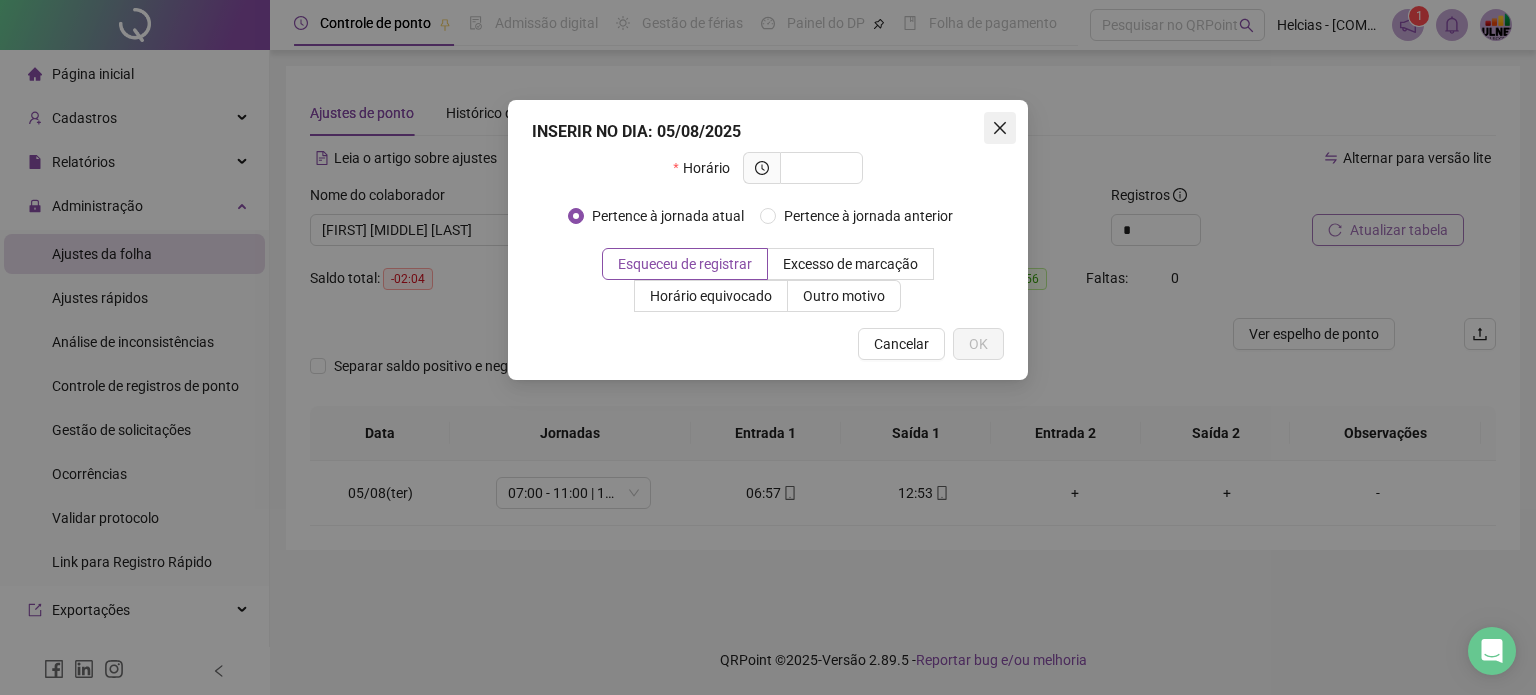 click 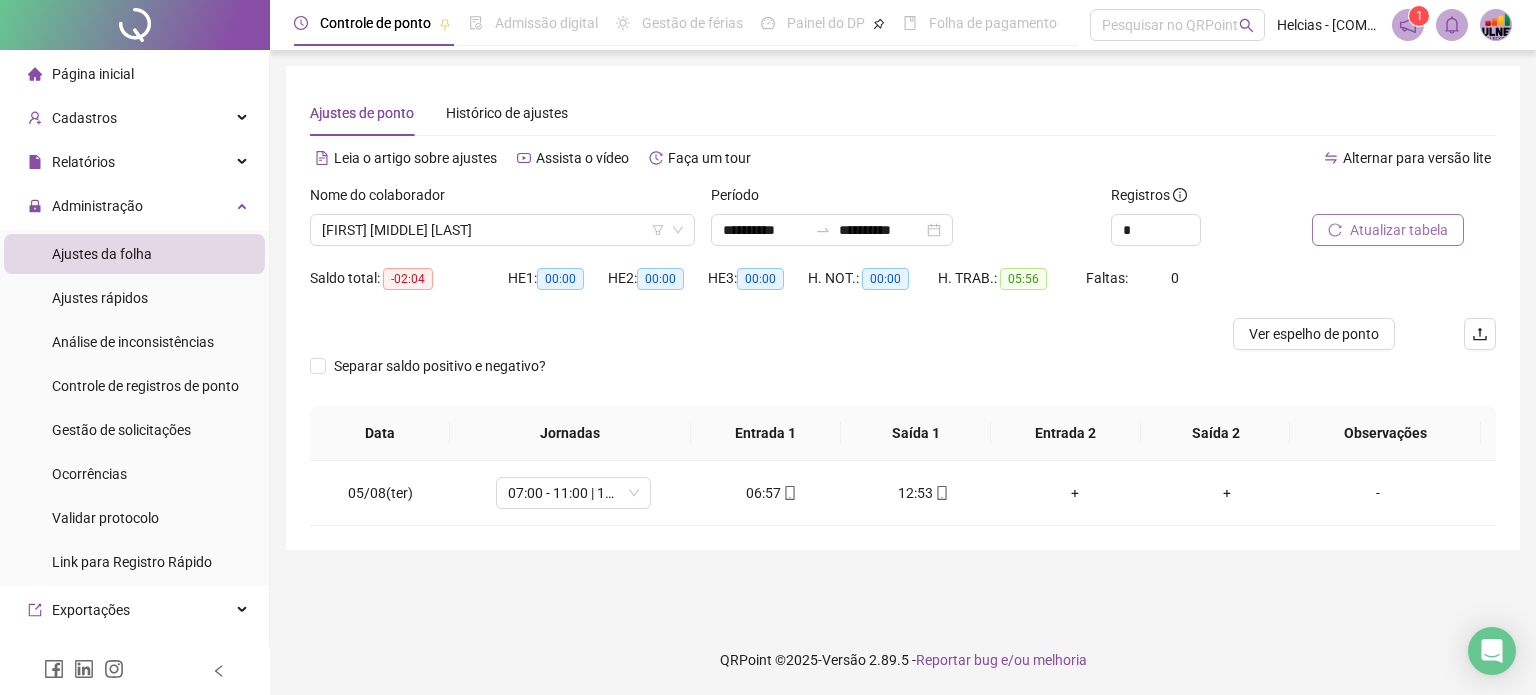 click on "Atualizar tabela" at bounding box center (1399, 230) 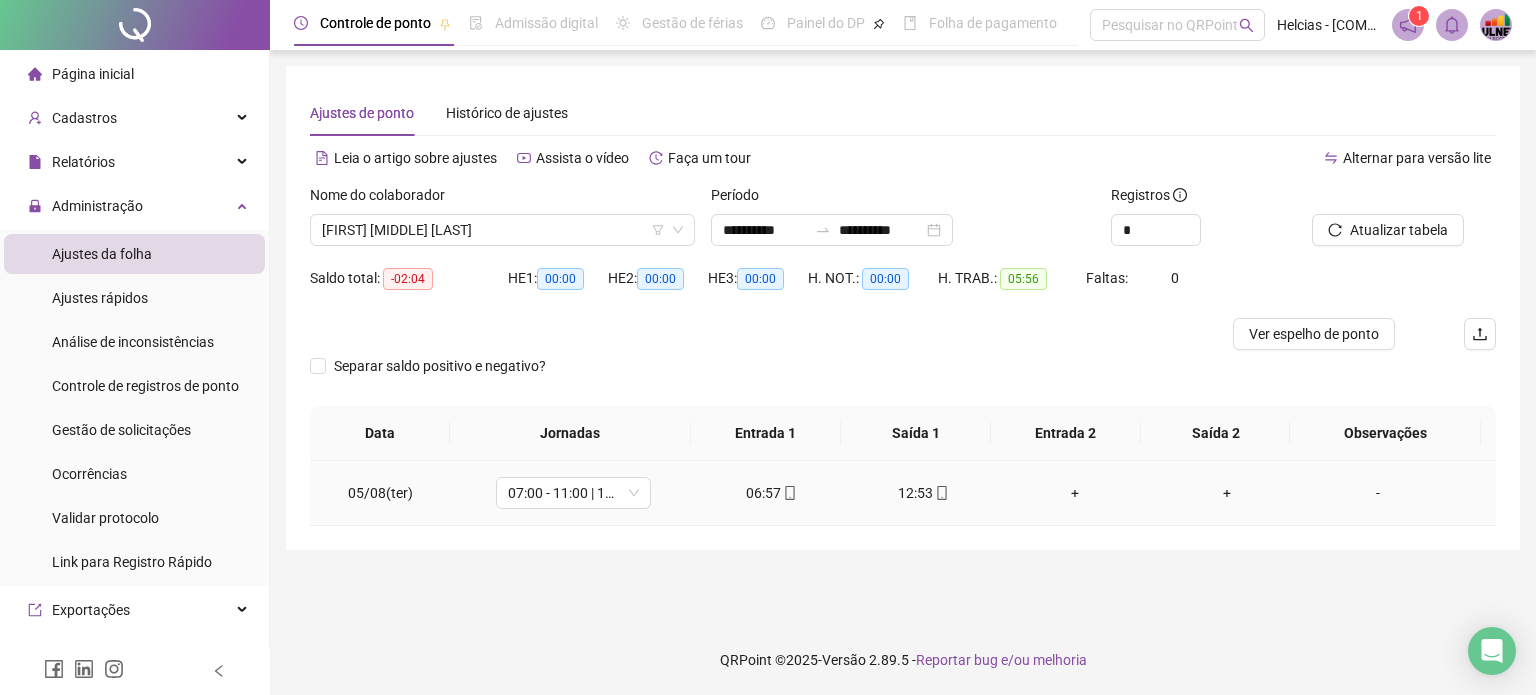 click on "+" at bounding box center [1075, 493] 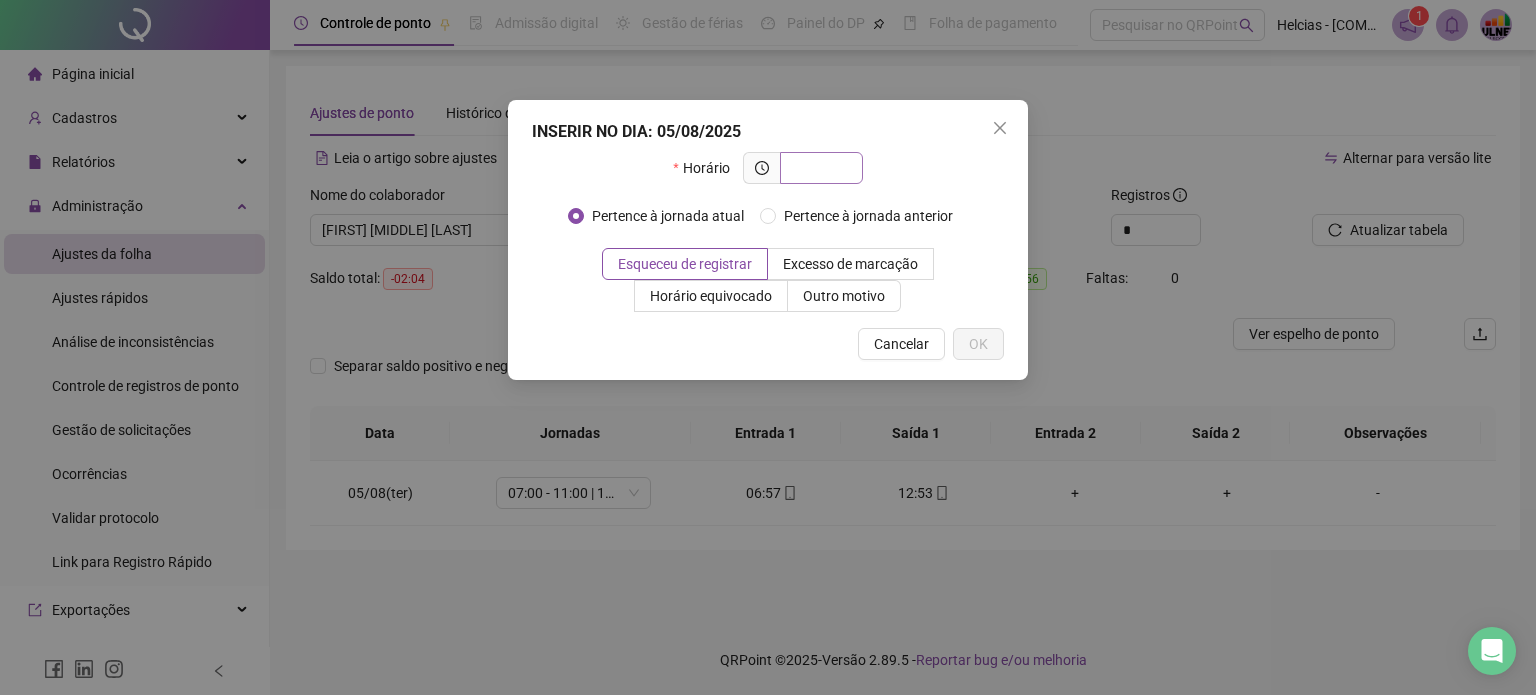 click at bounding box center (821, 168) 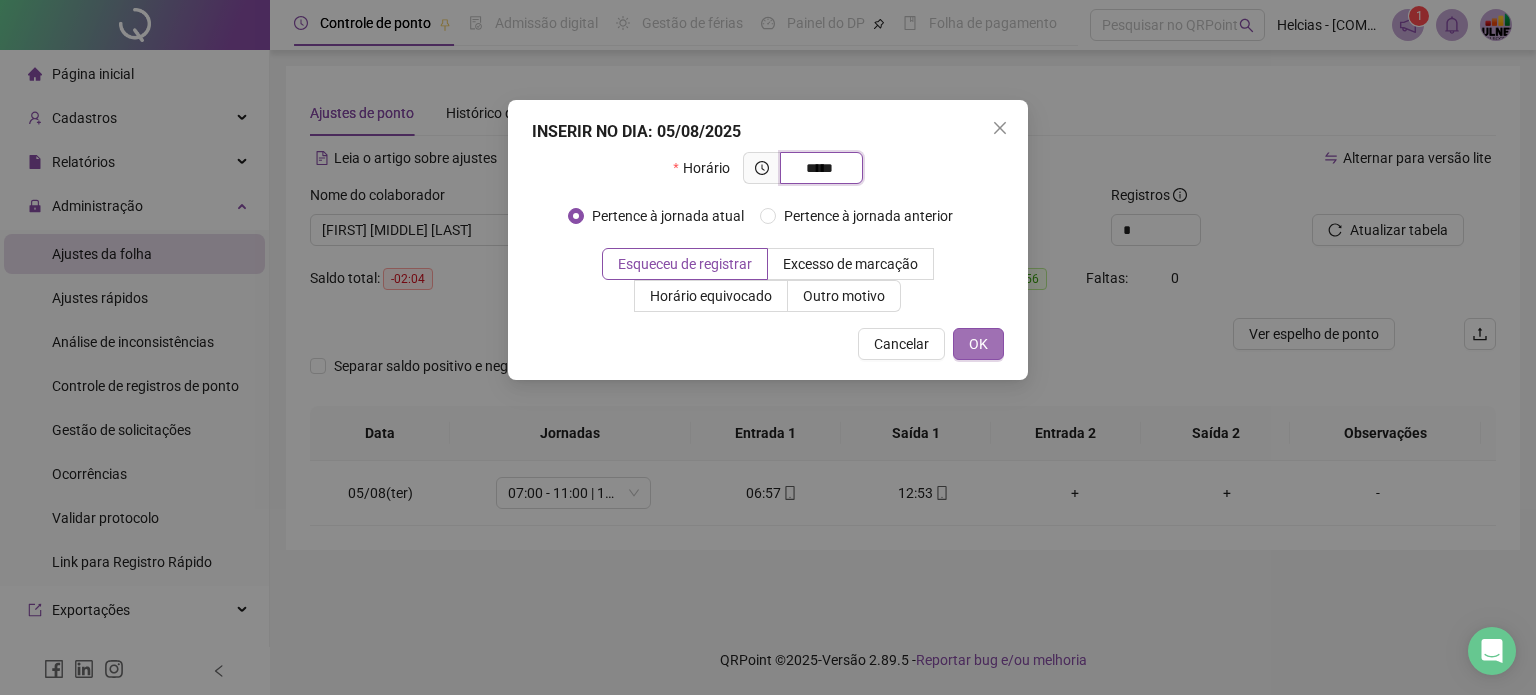 type on "*****" 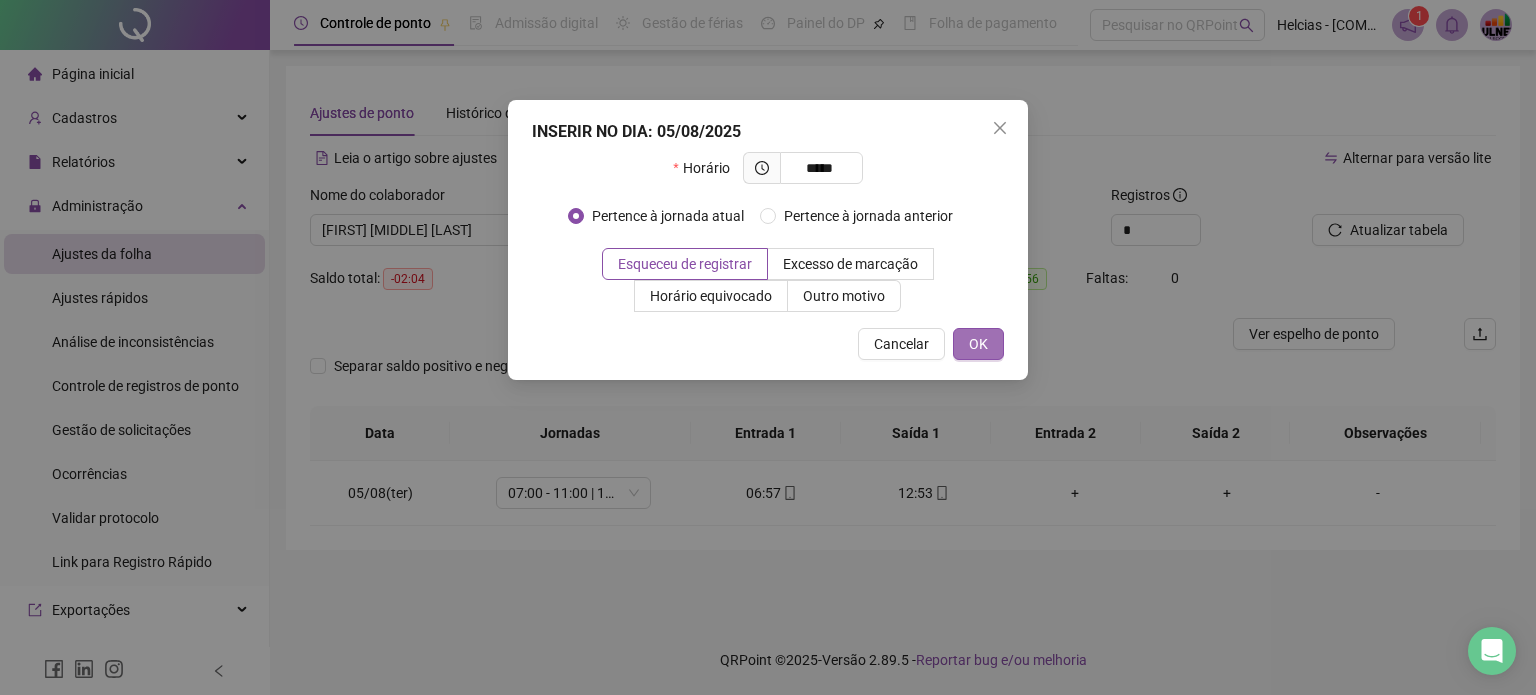 click on "OK" at bounding box center (978, 344) 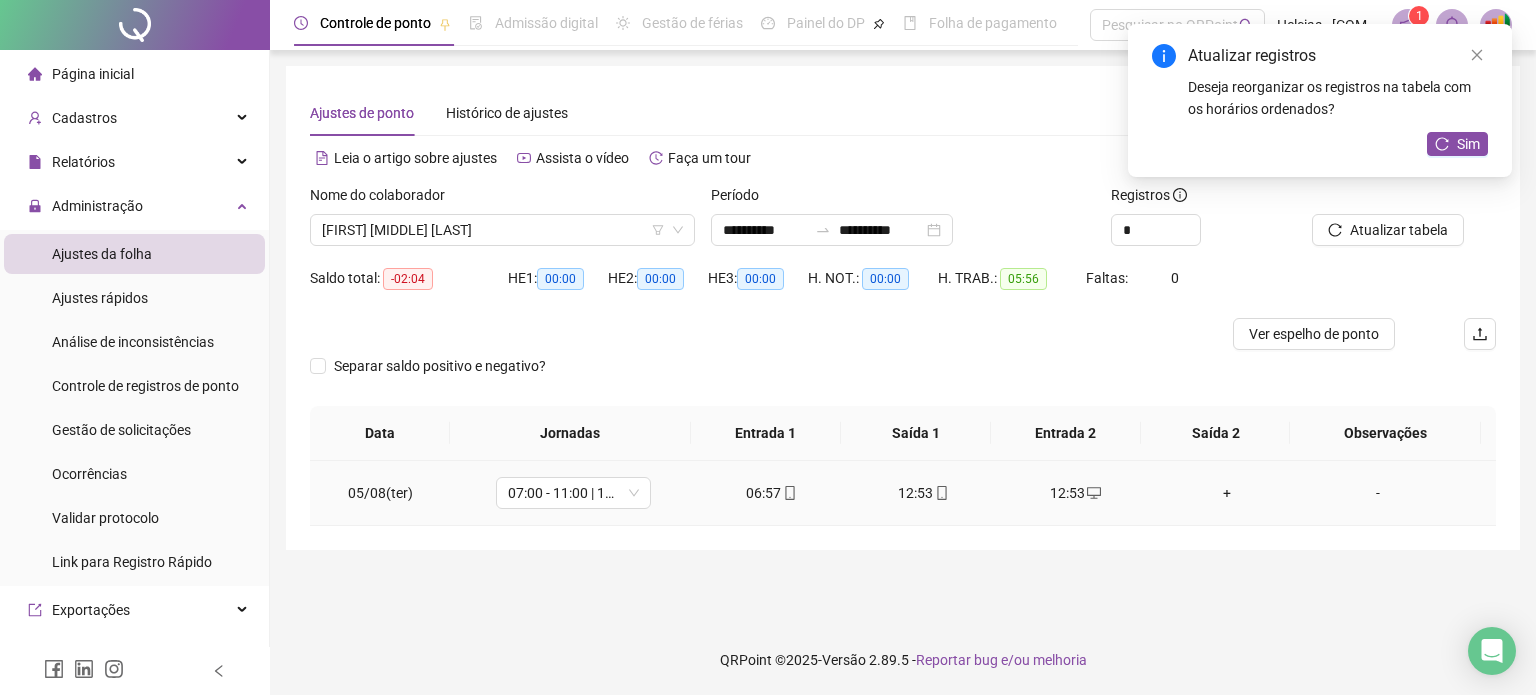 click 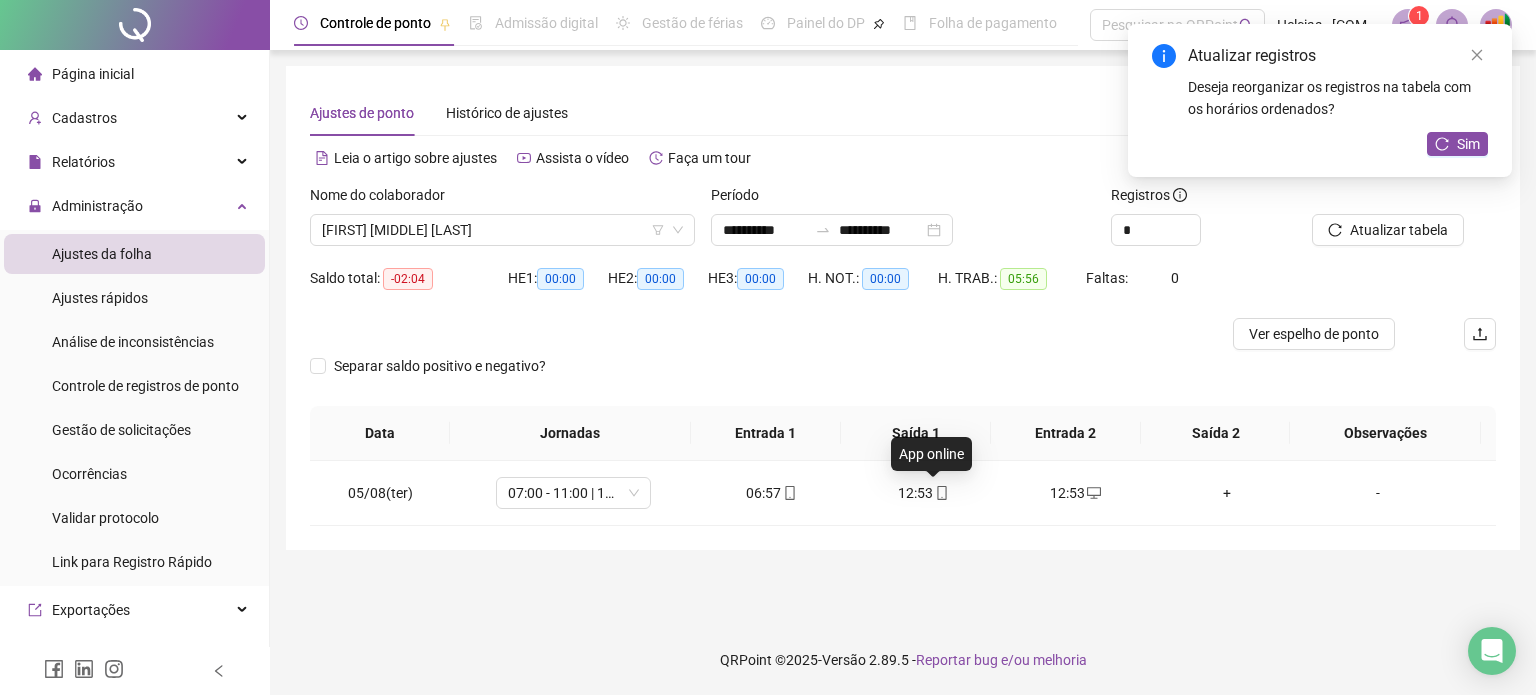 type on "**********" 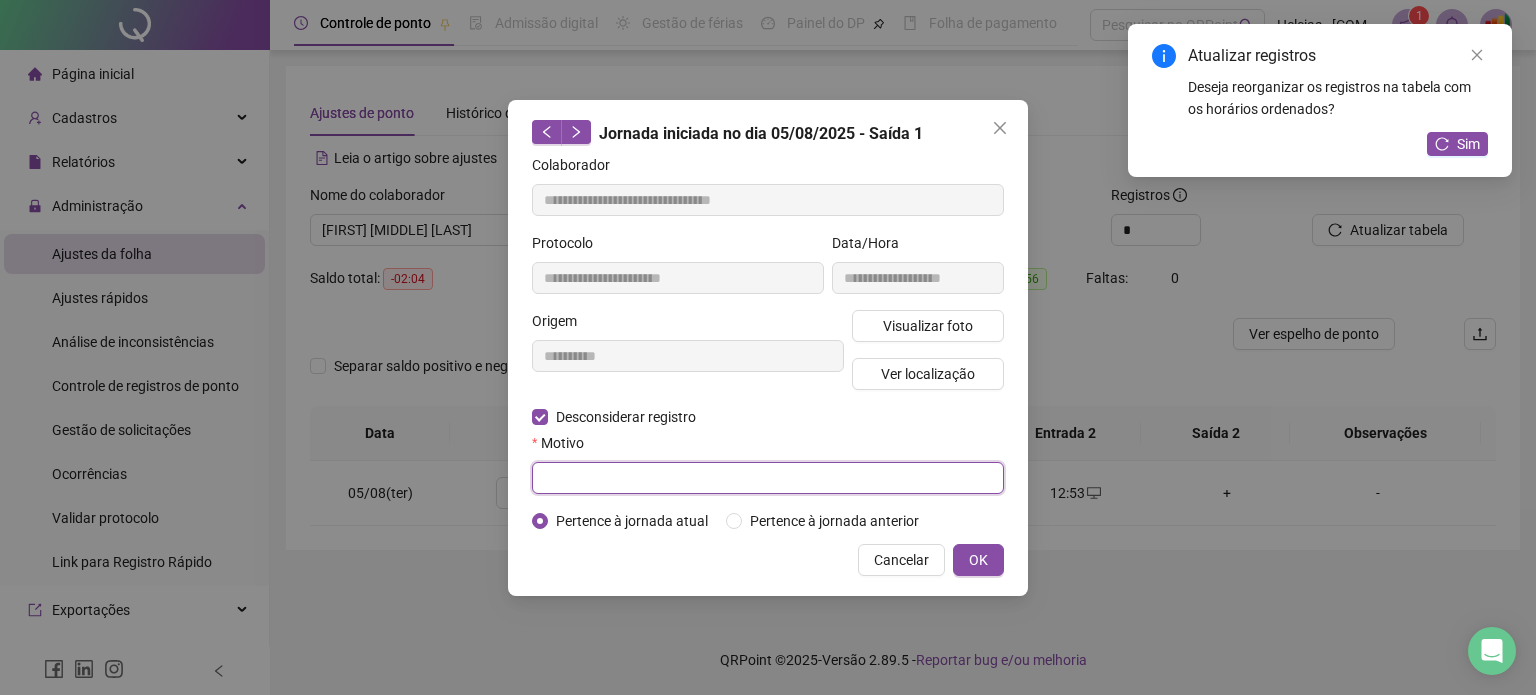 click at bounding box center [768, 478] 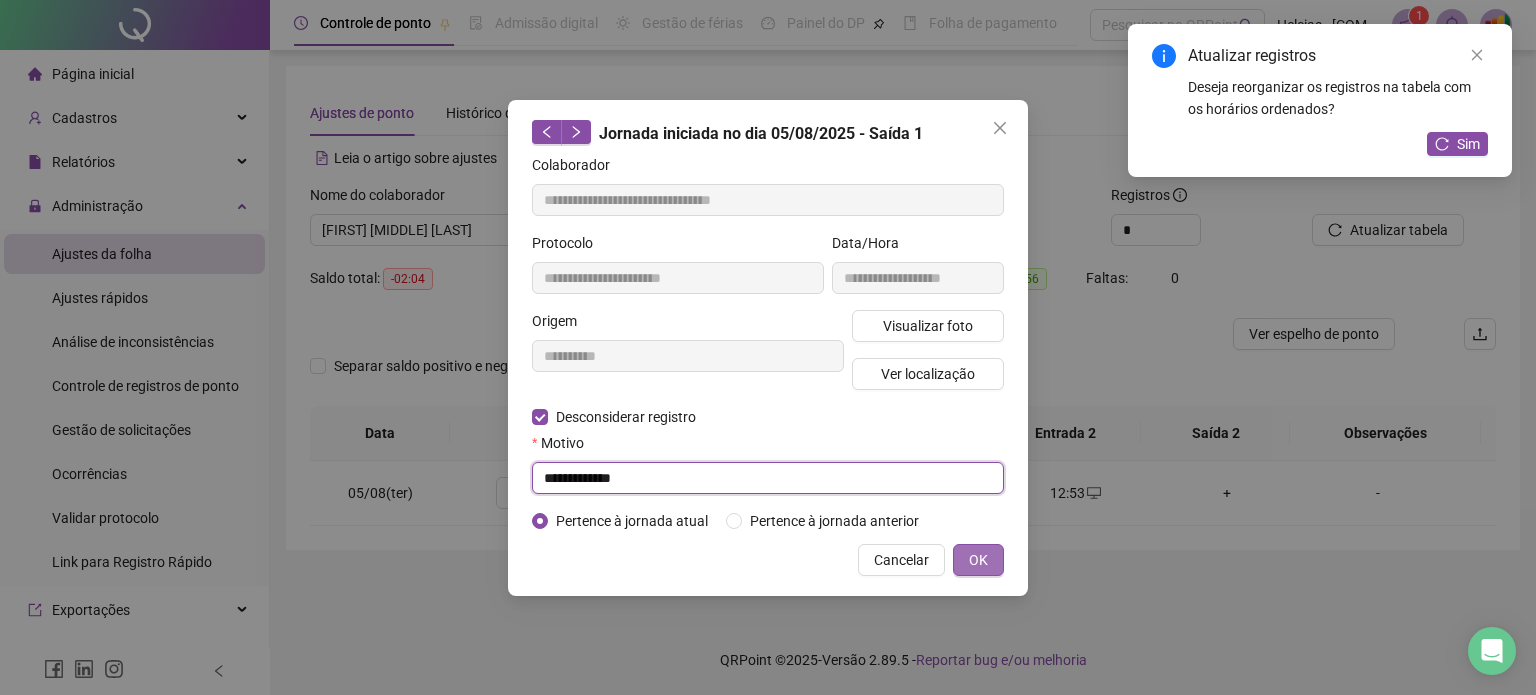 type on "**********" 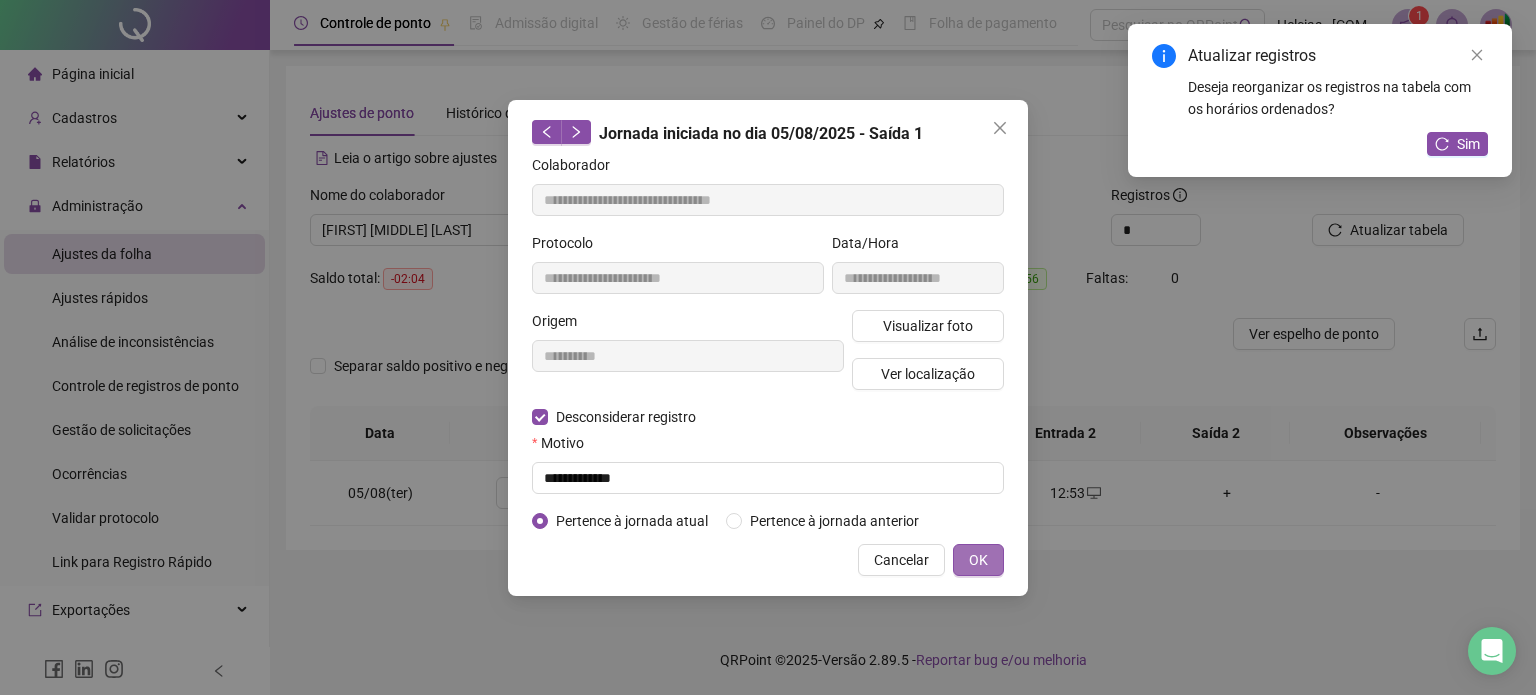 click on "OK" at bounding box center (978, 560) 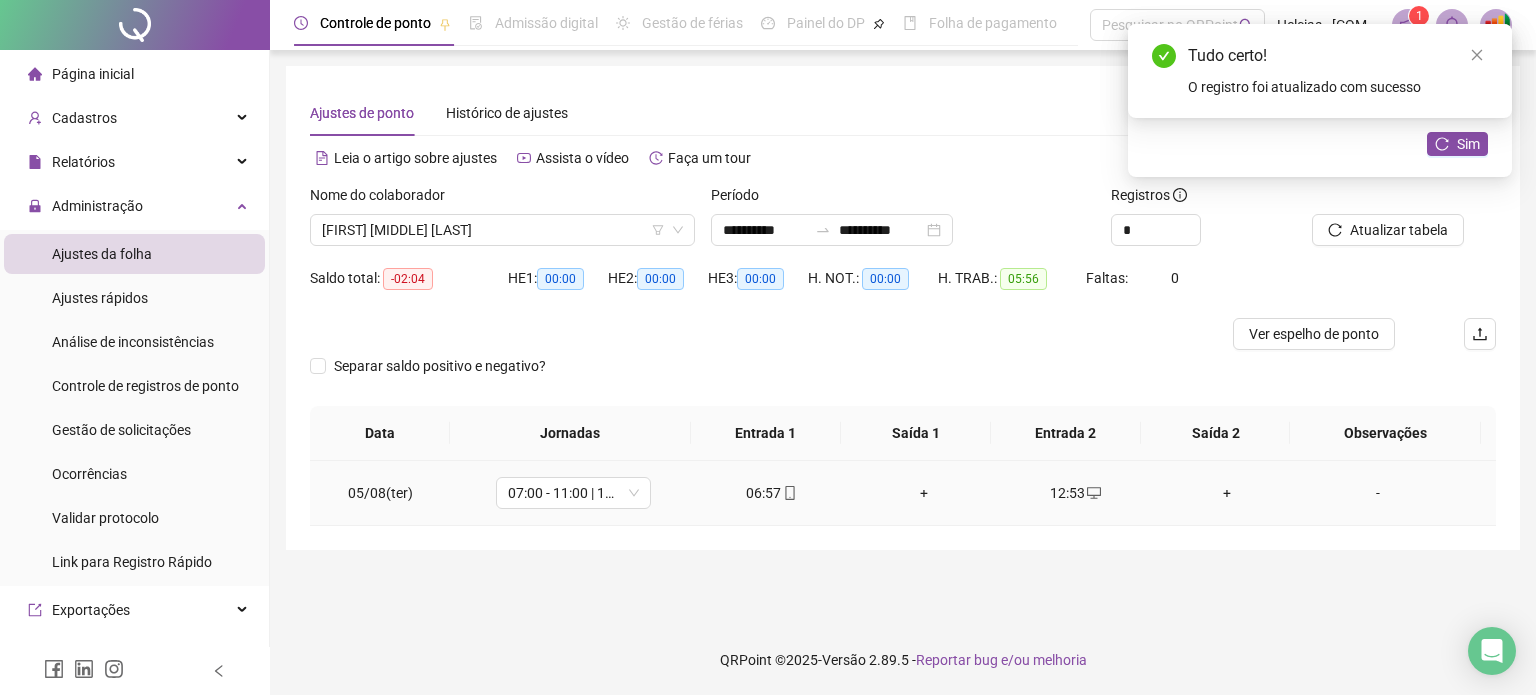 click on "+" at bounding box center (924, 493) 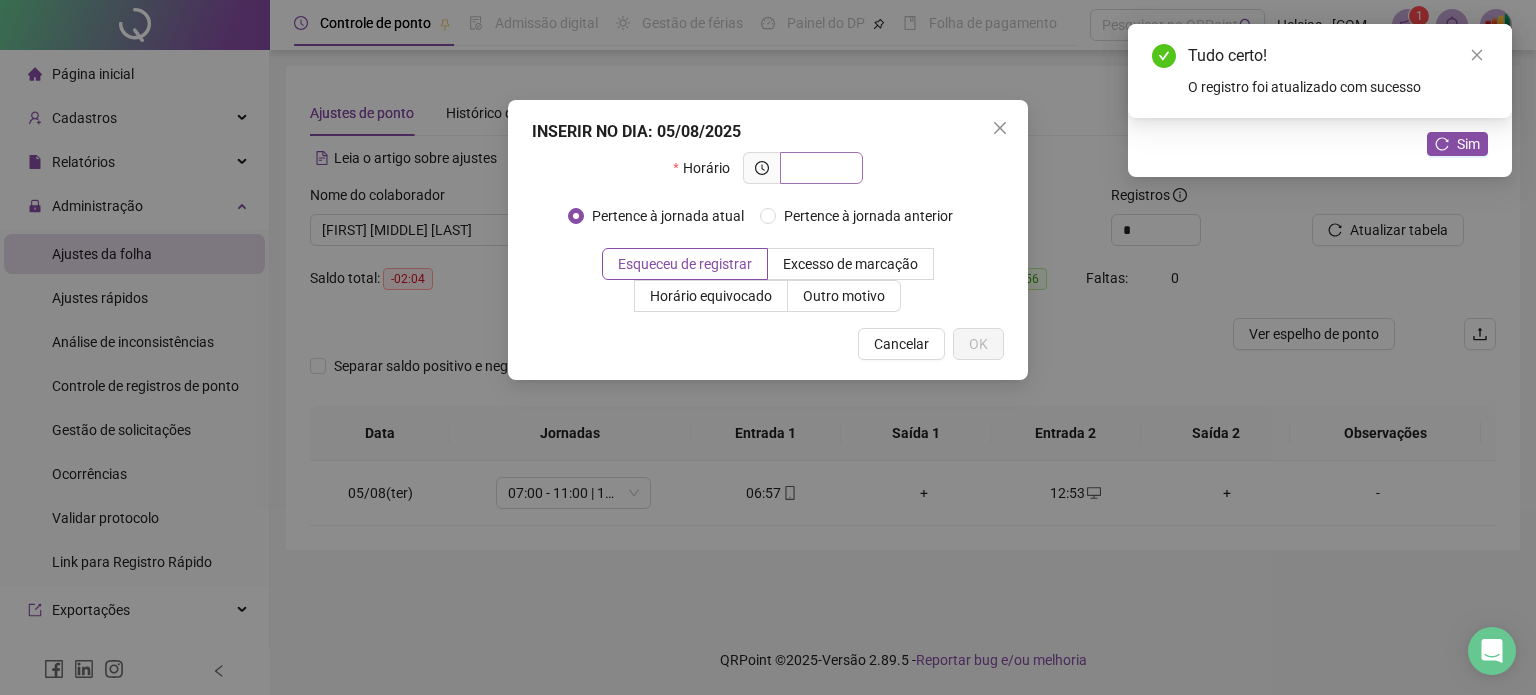 click at bounding box center [819, 168] 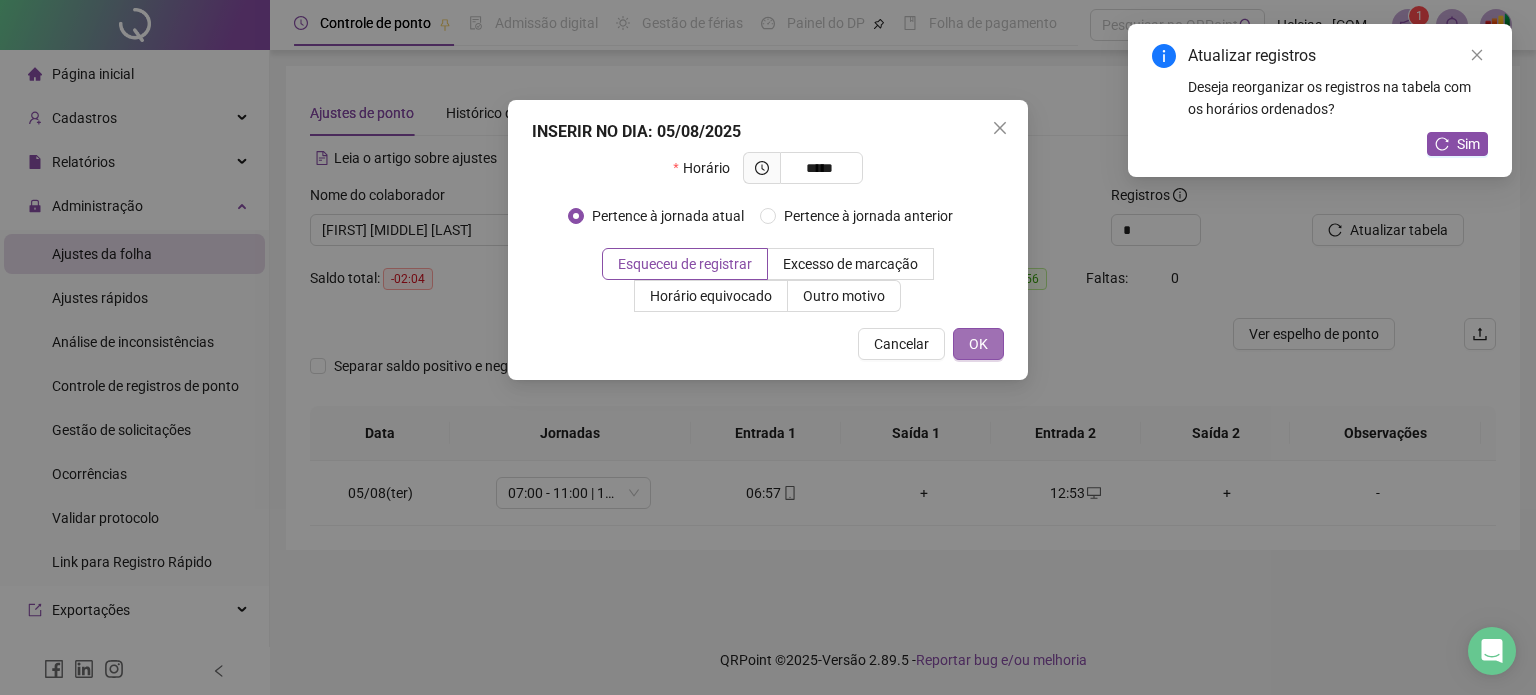 type on "*****" 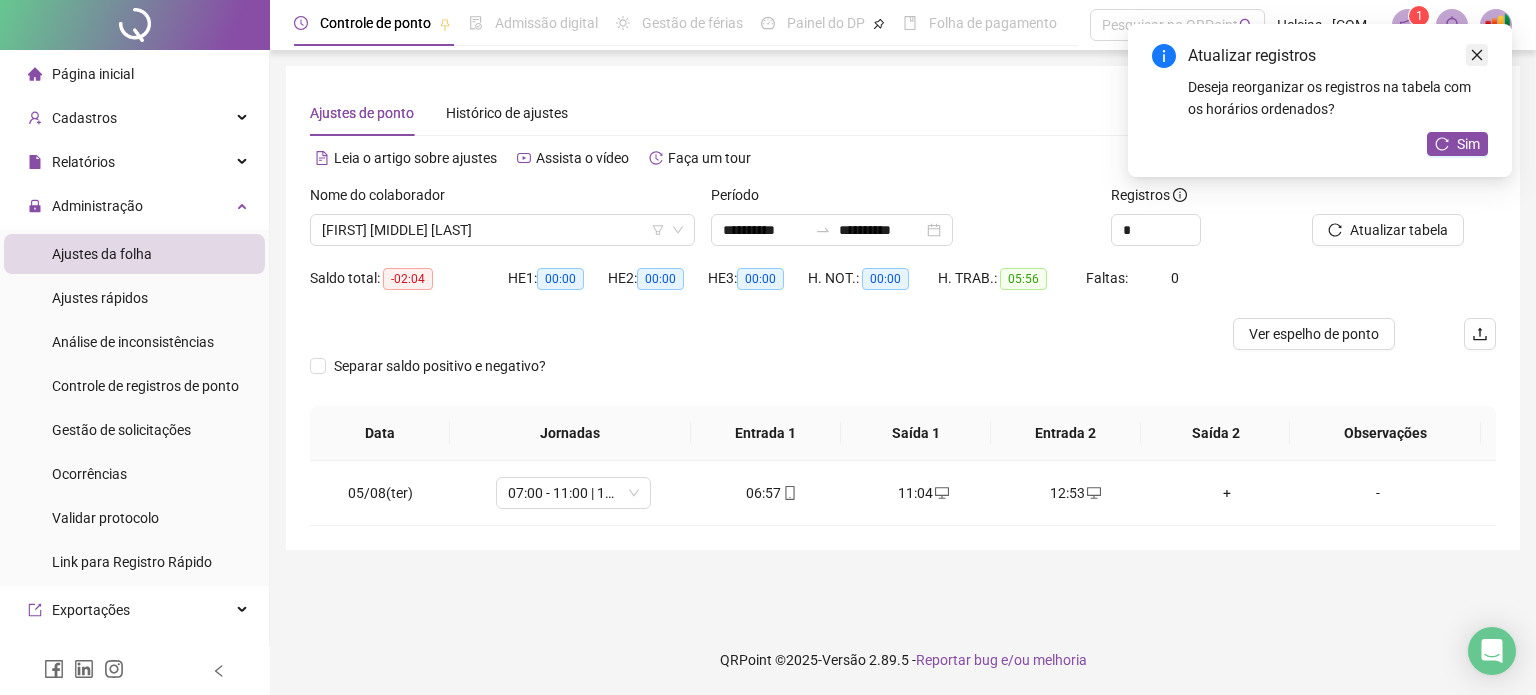 click 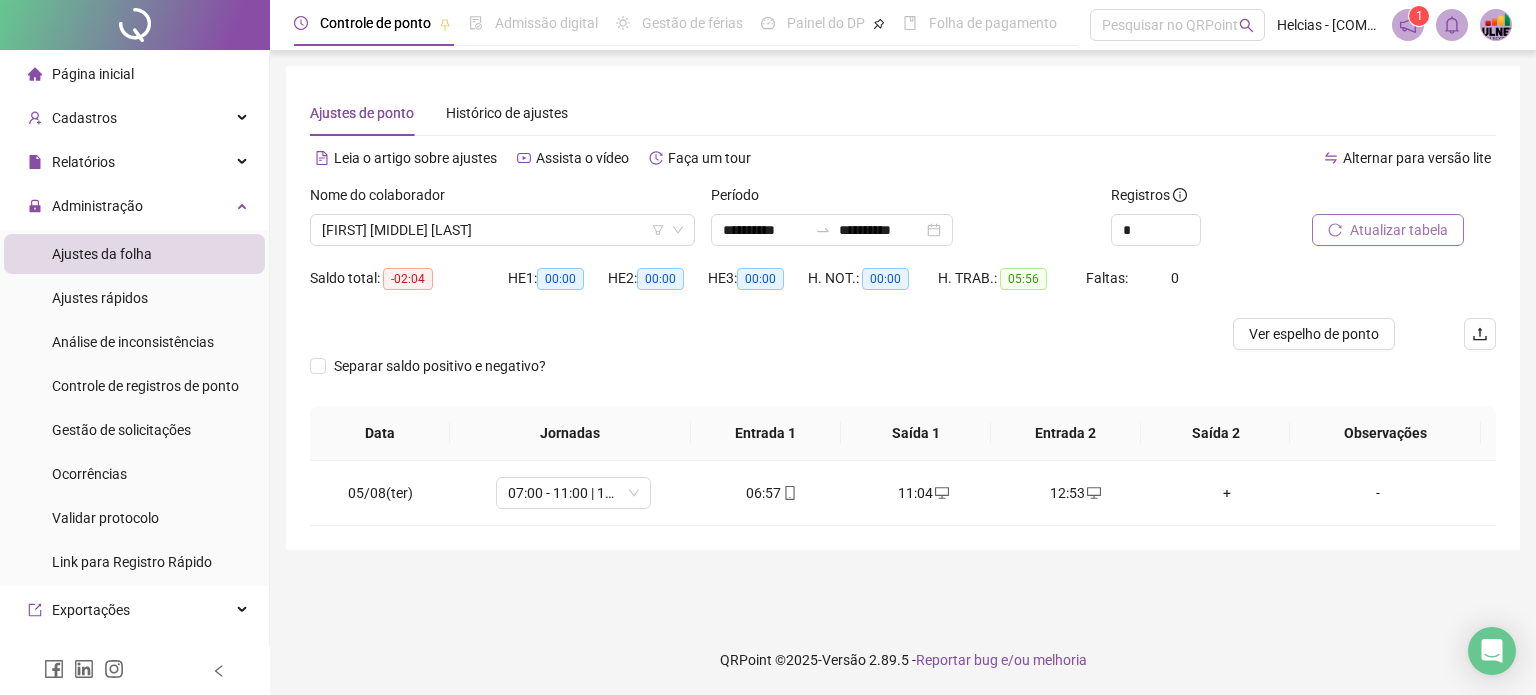 click on "Atualizar tabela" at bounding box center [1399, 230] 